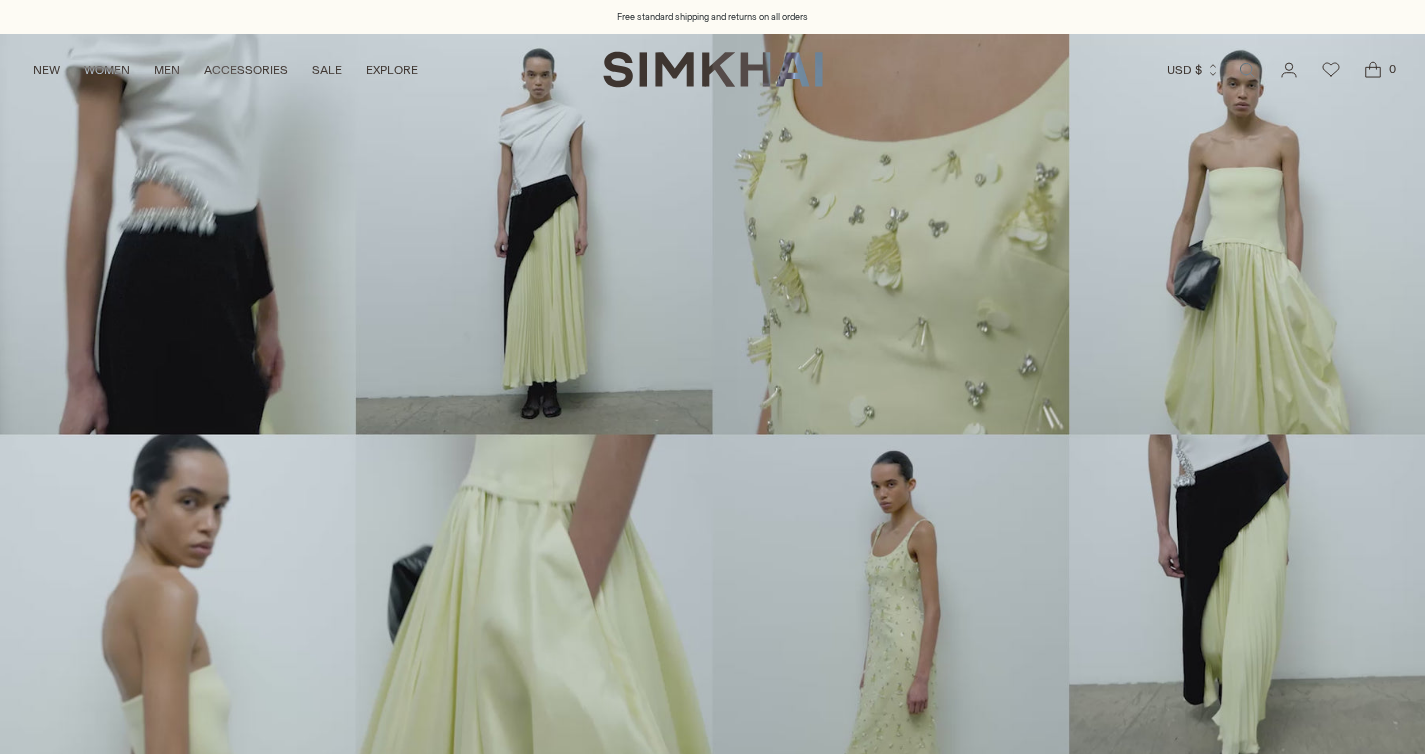 scroll, scrollTop: 0, scrollLeft: 0, axis: both 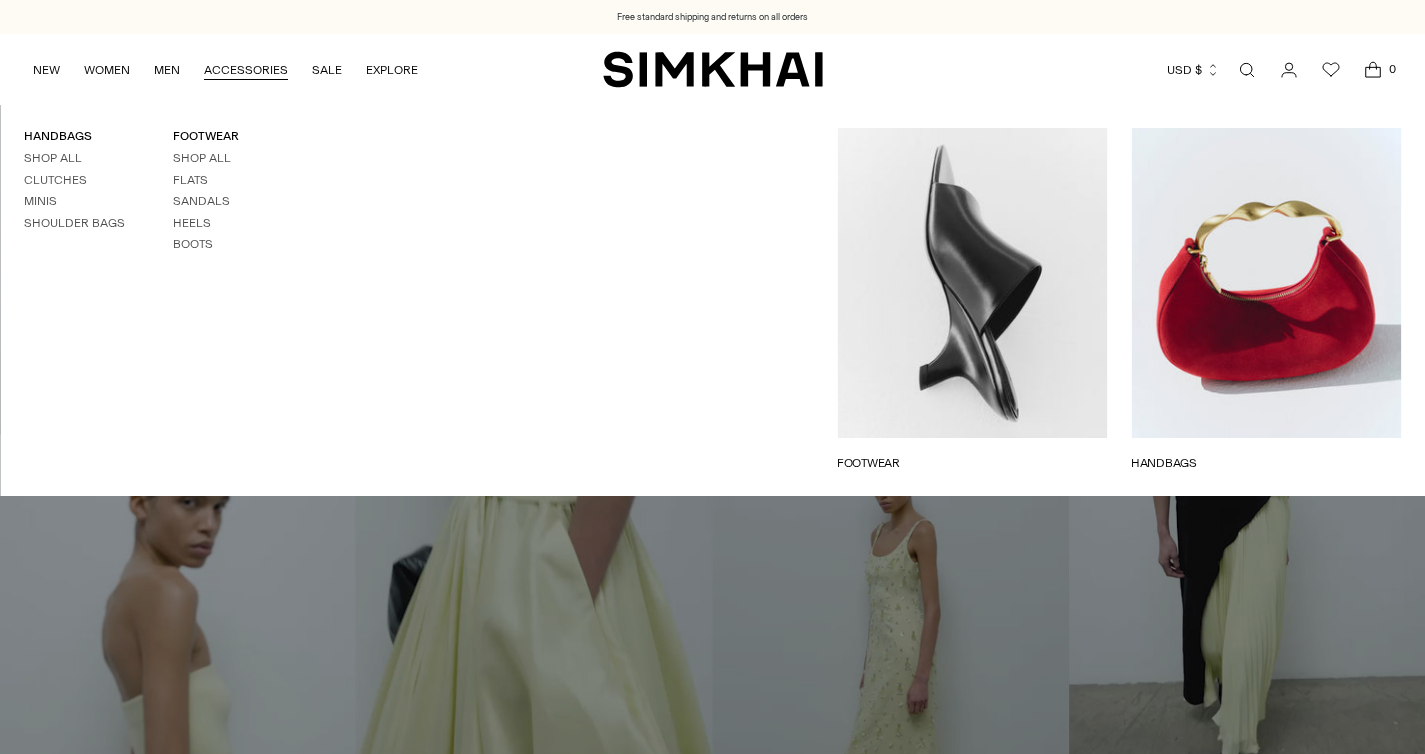 click on "ACCESSORIES" at bounding box center (246, 70) 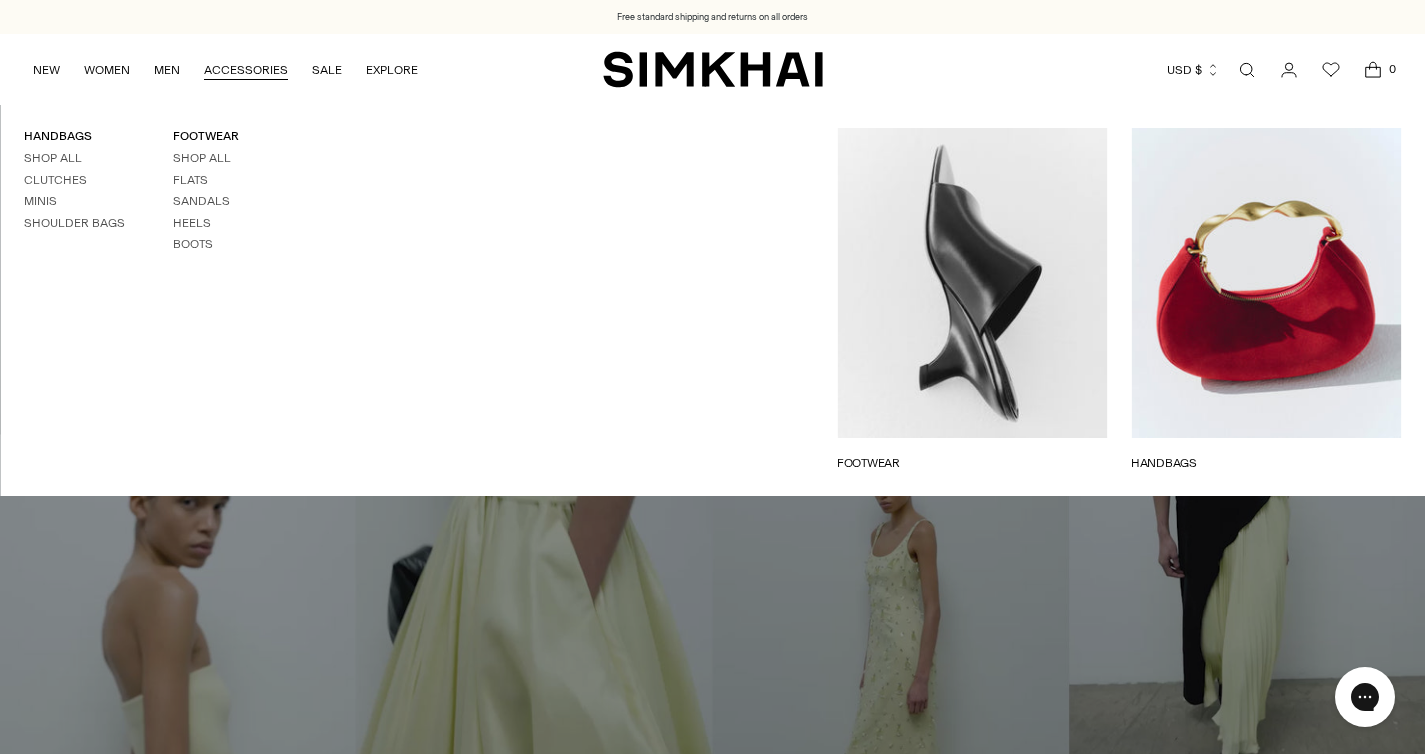 scroll, scrollTop: 0, scrollLeft: 0, axis: both 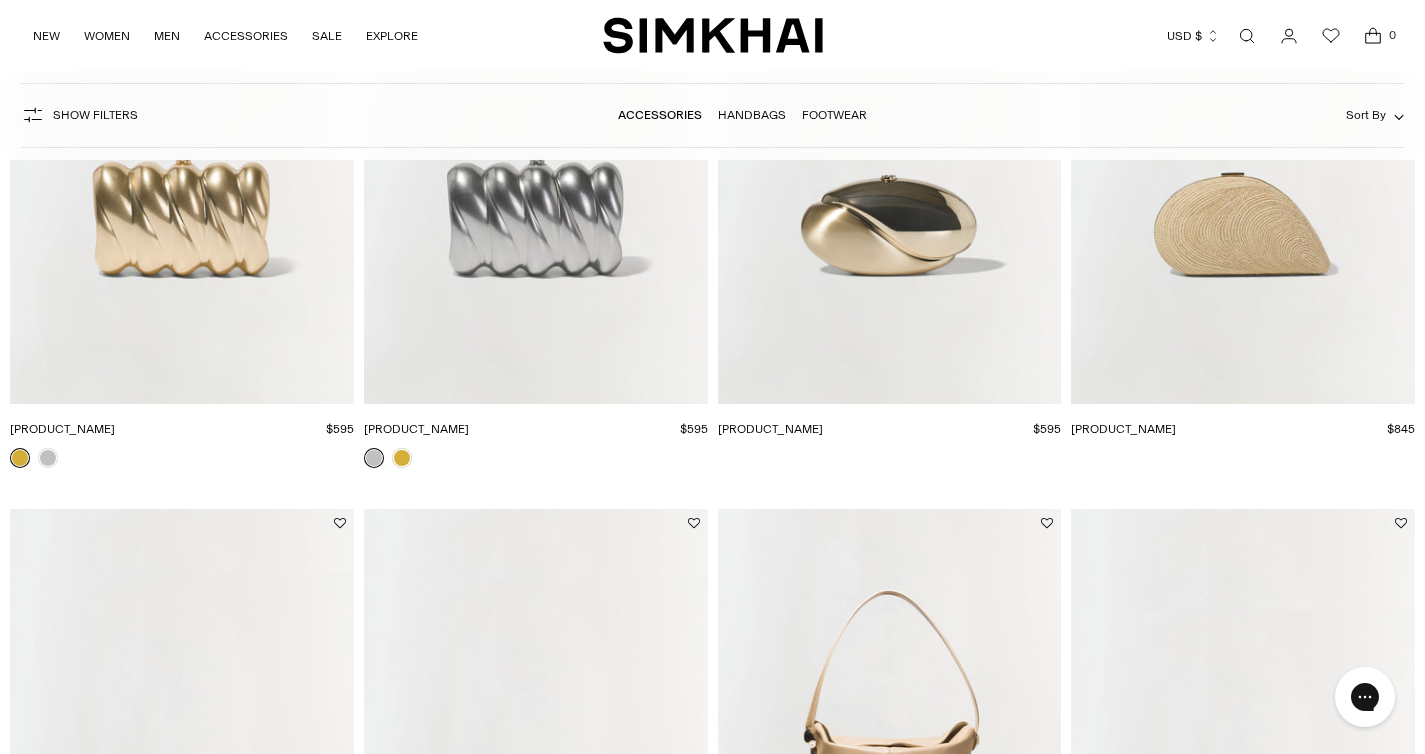 click on "Footwear" at bounding box center (834, 115) 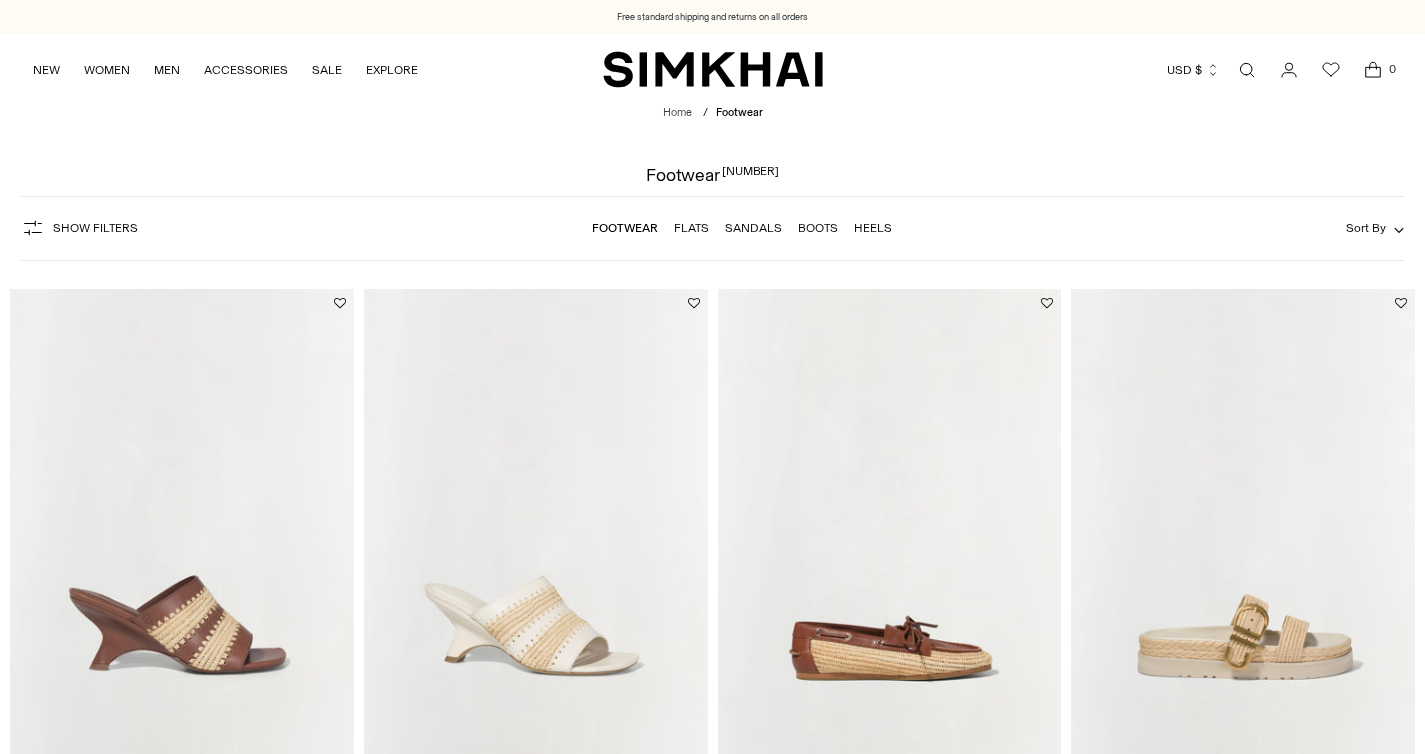 scroll, scrollTop: 0, scrollLeft: 0, axis: both 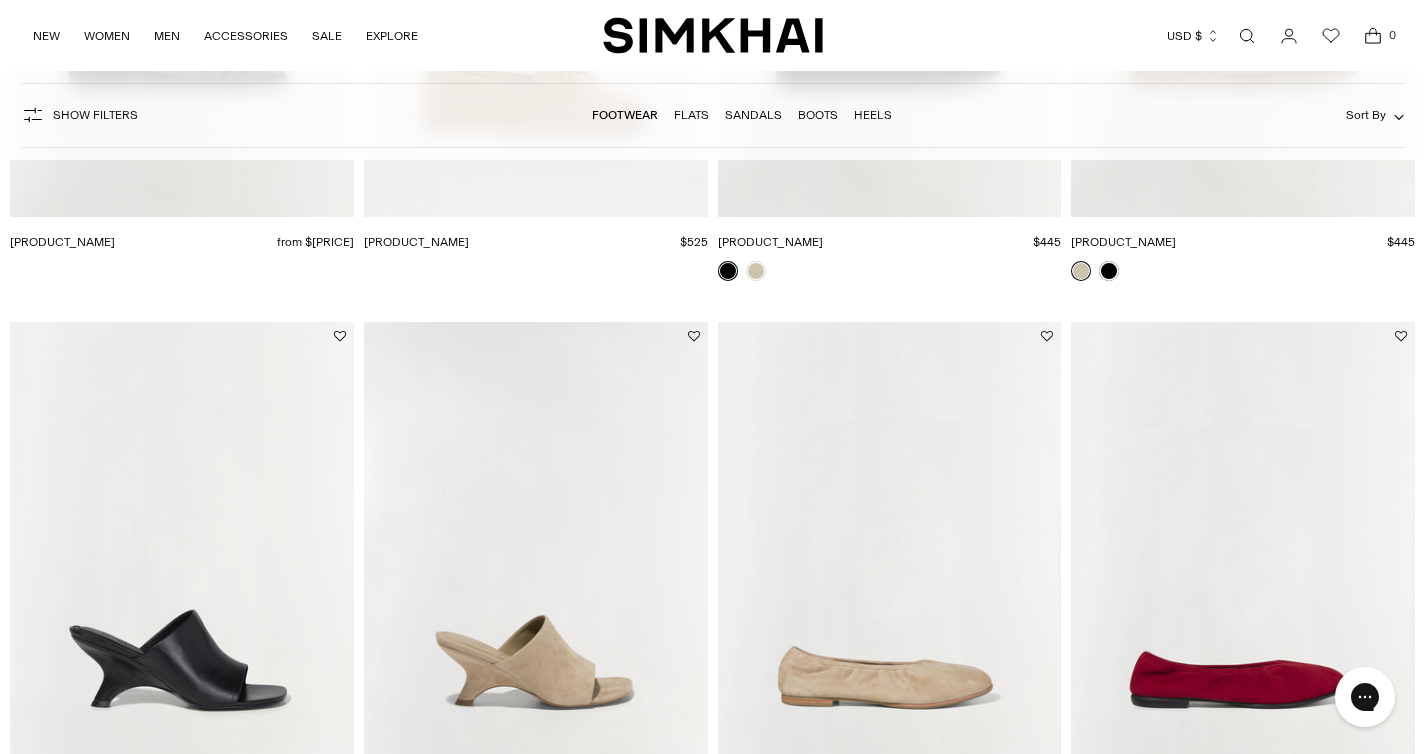 click at bounding box center [0, 0] 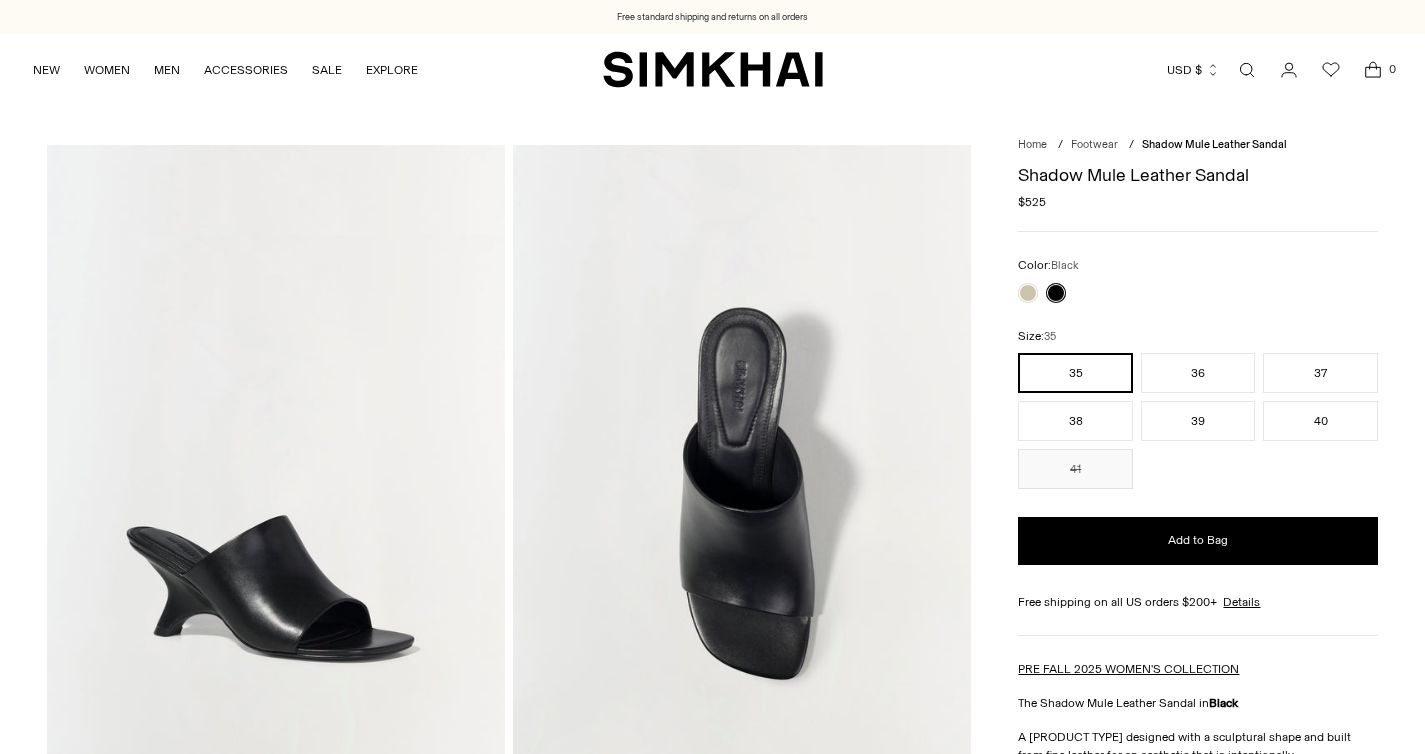 scroll, scrollTop: 0, scrollLeft: 0, axis: both 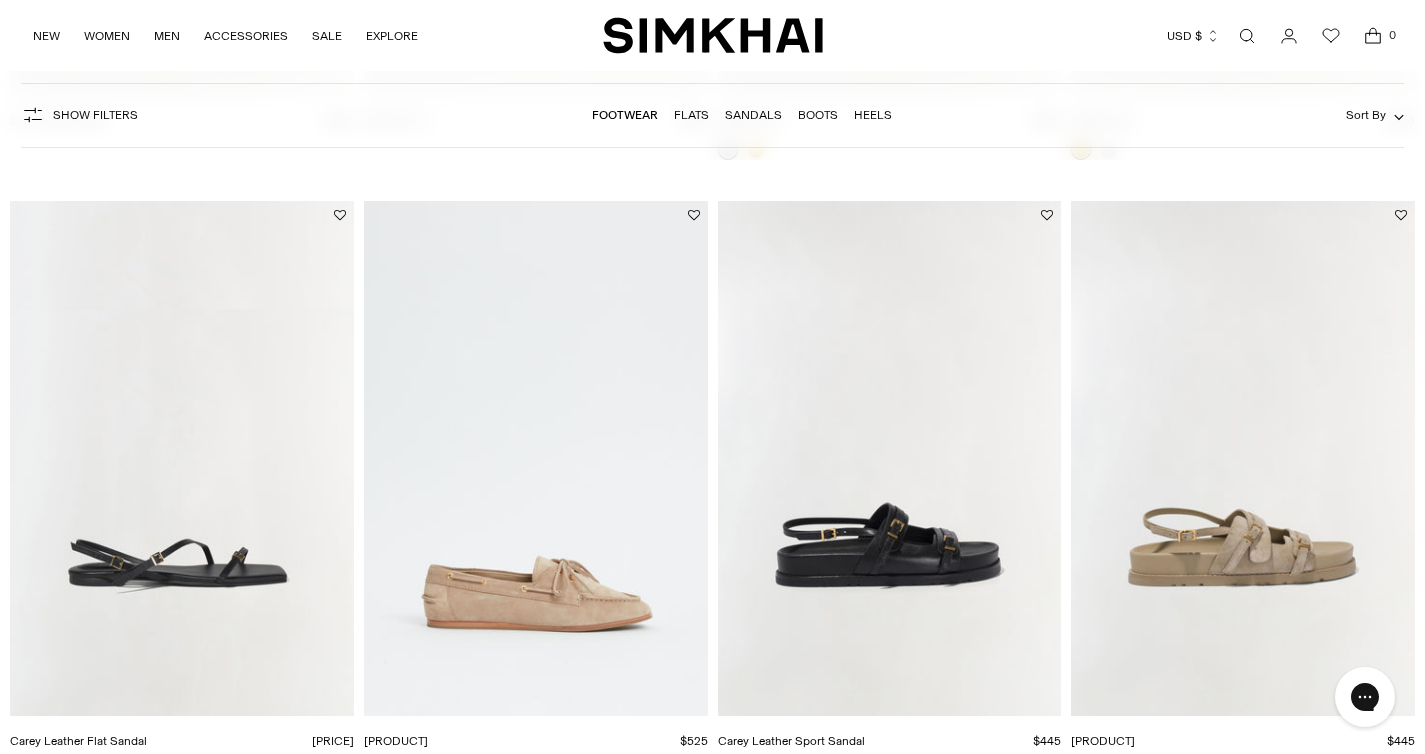 click at bounding box center [0, 0] 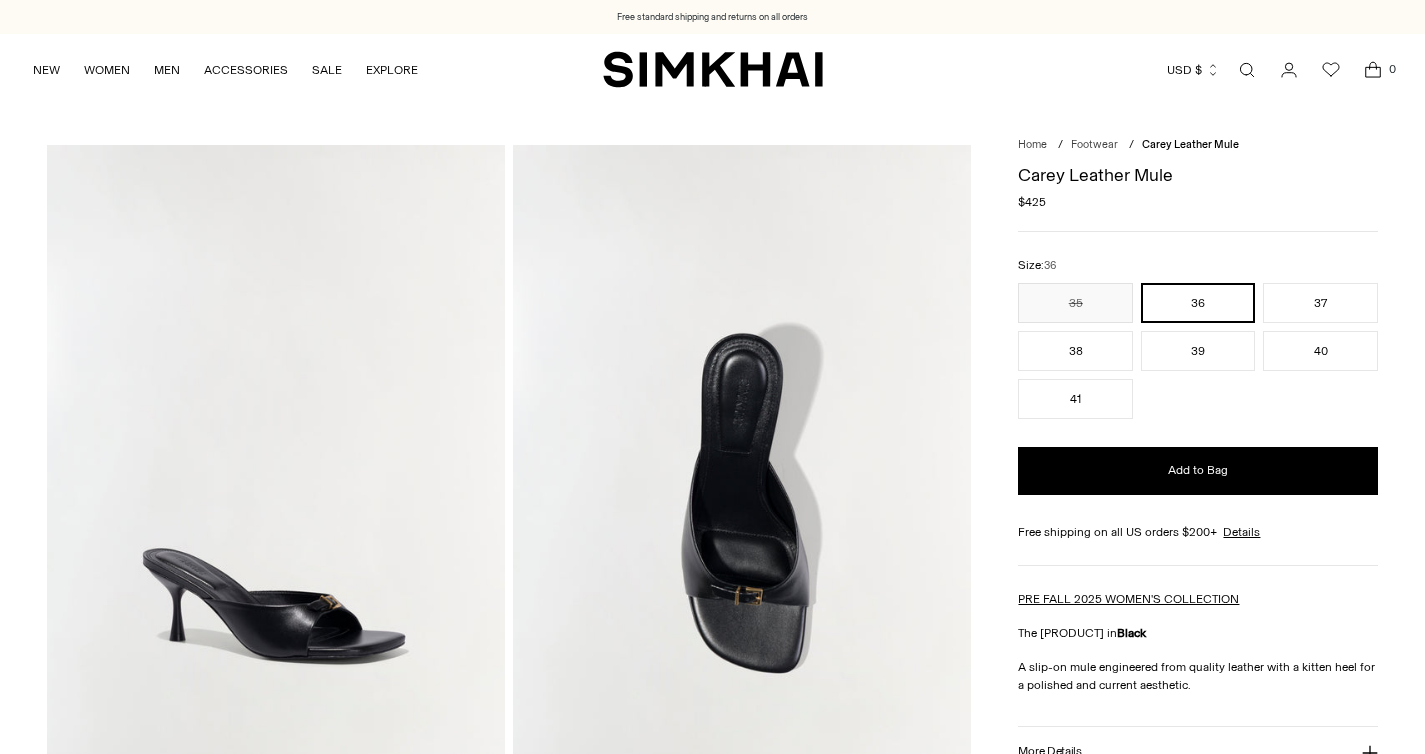scroll, scrollTop: 0, scrollLeft: 0, axis: both 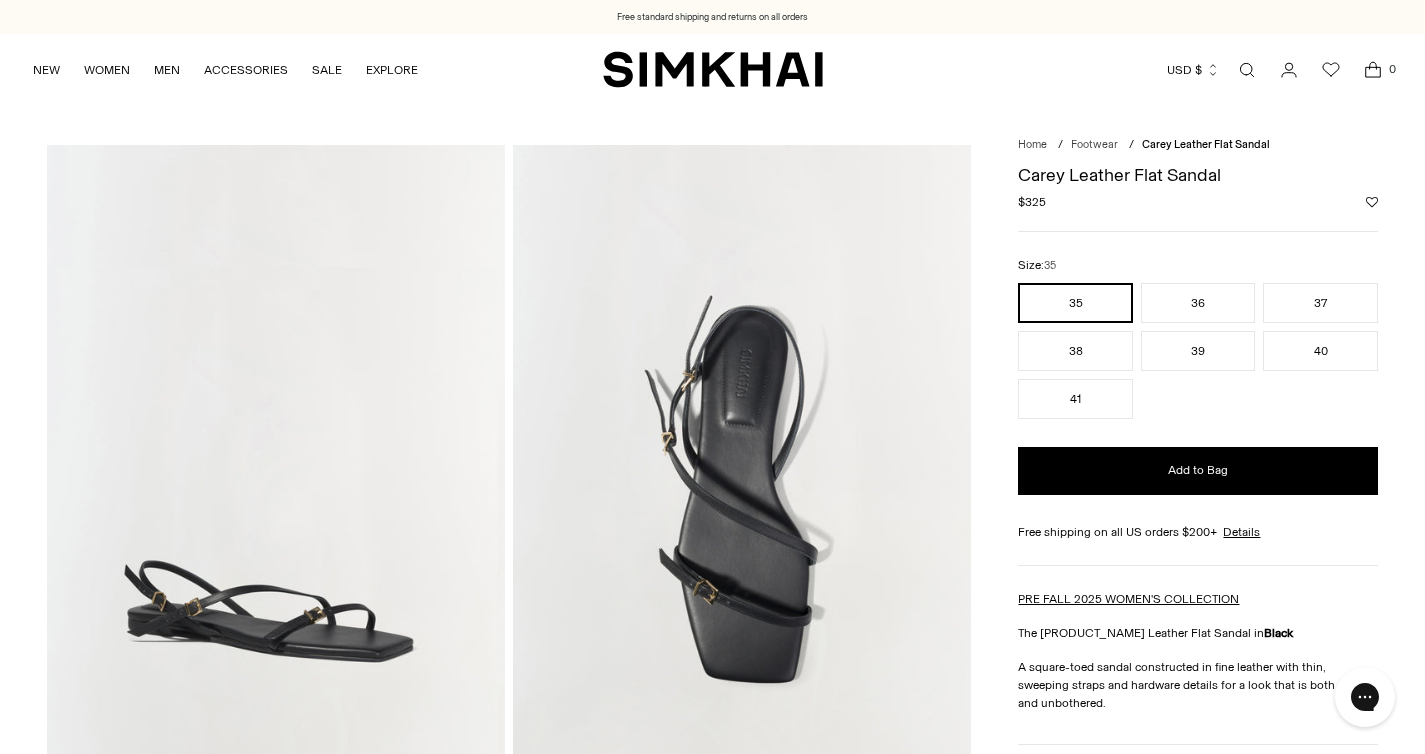 click at bounding box center [1247, 70] 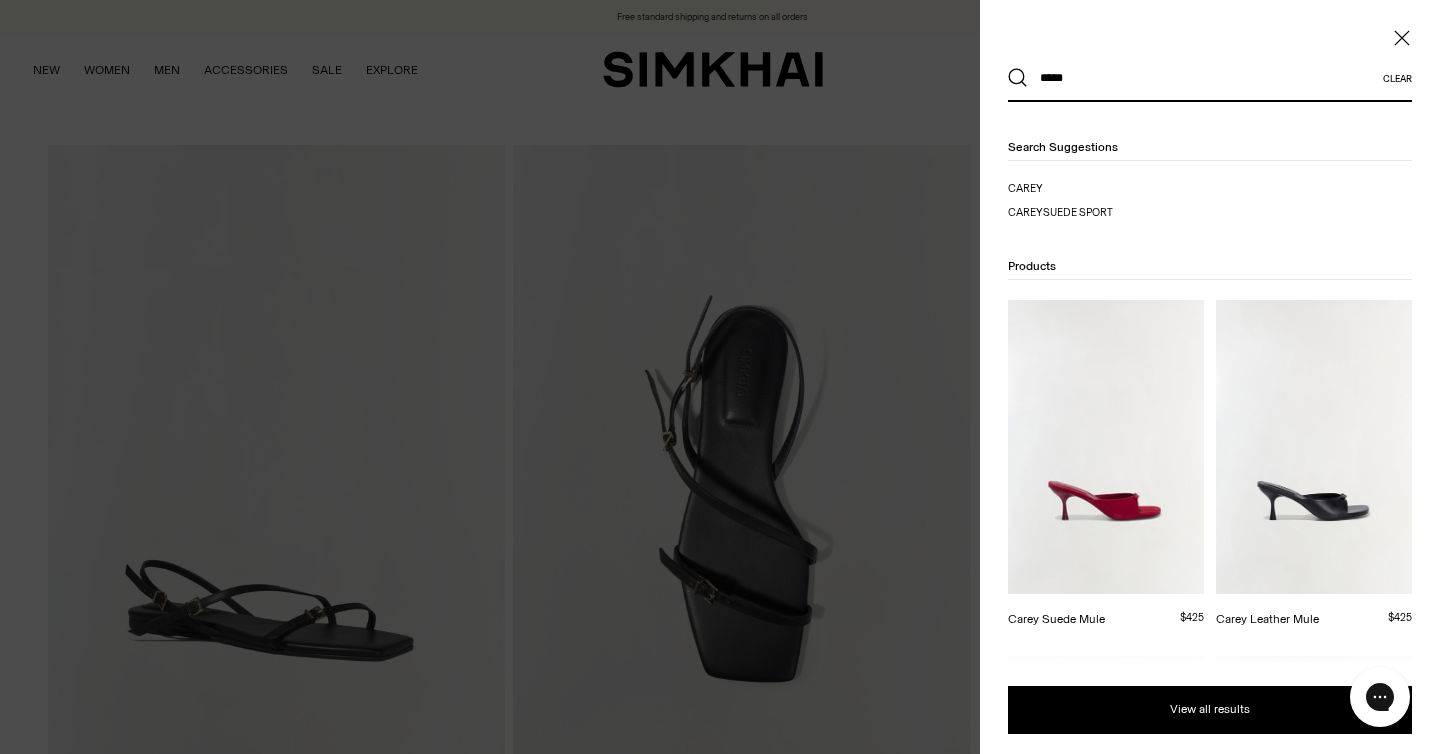 type on "*****" 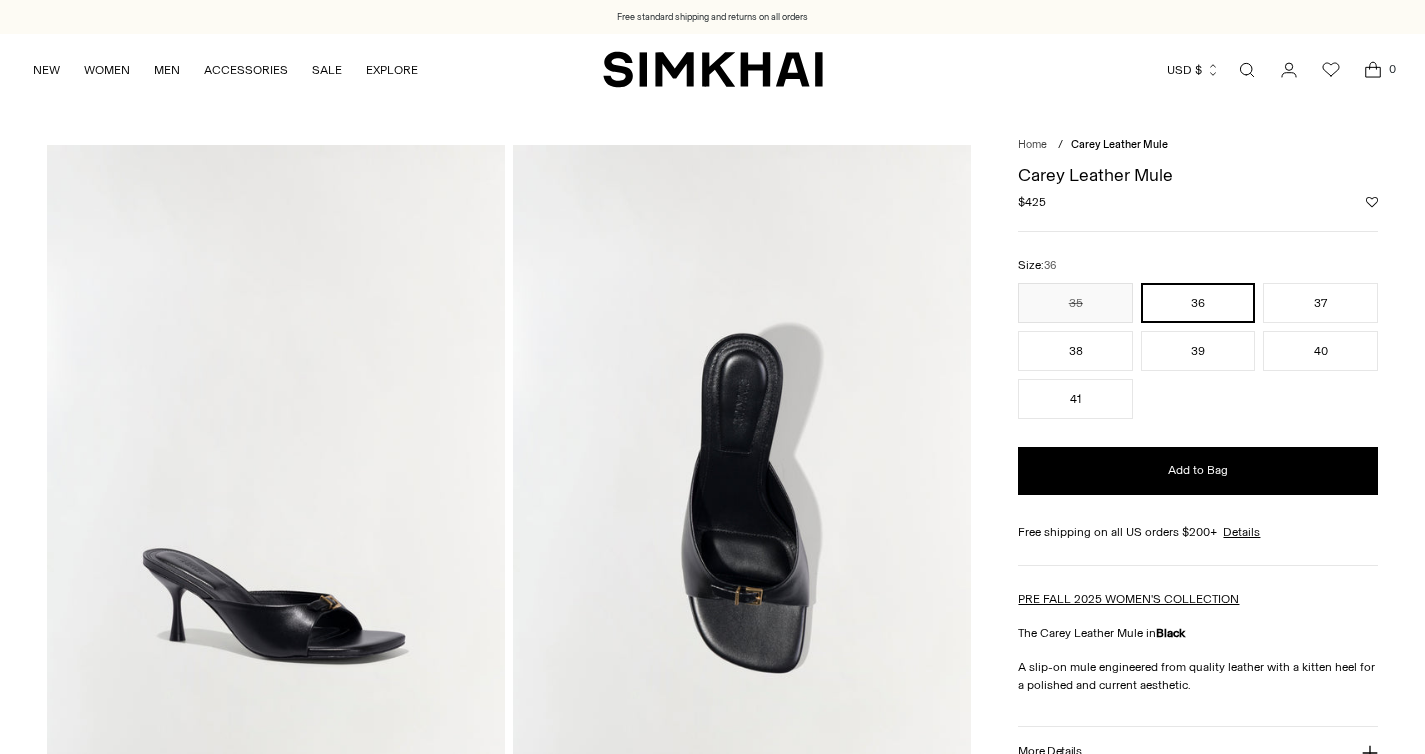 scroll, scrollTop: 0, scrollLeft: 0, axis: both 